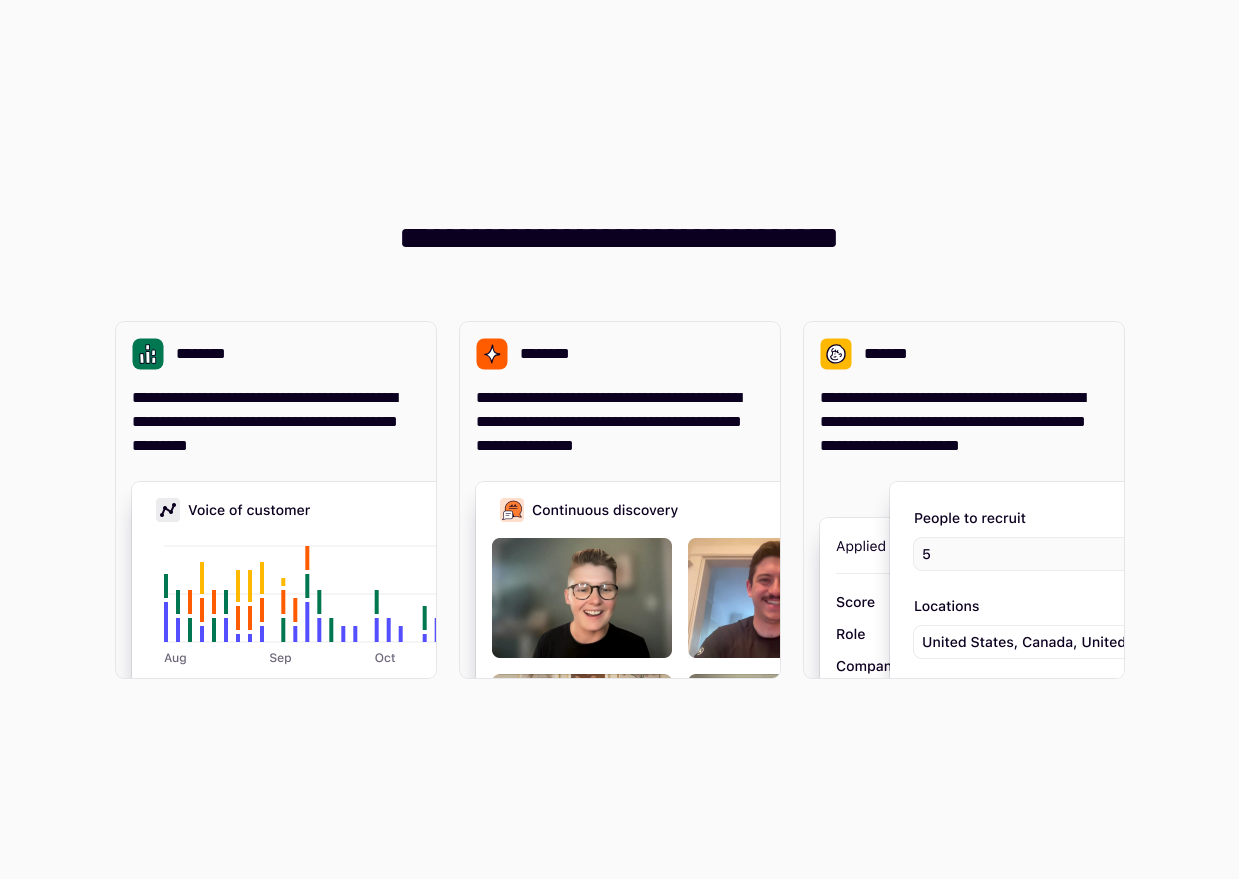scroll, scrollTop: 0, scrollLeft: 0, axis: both 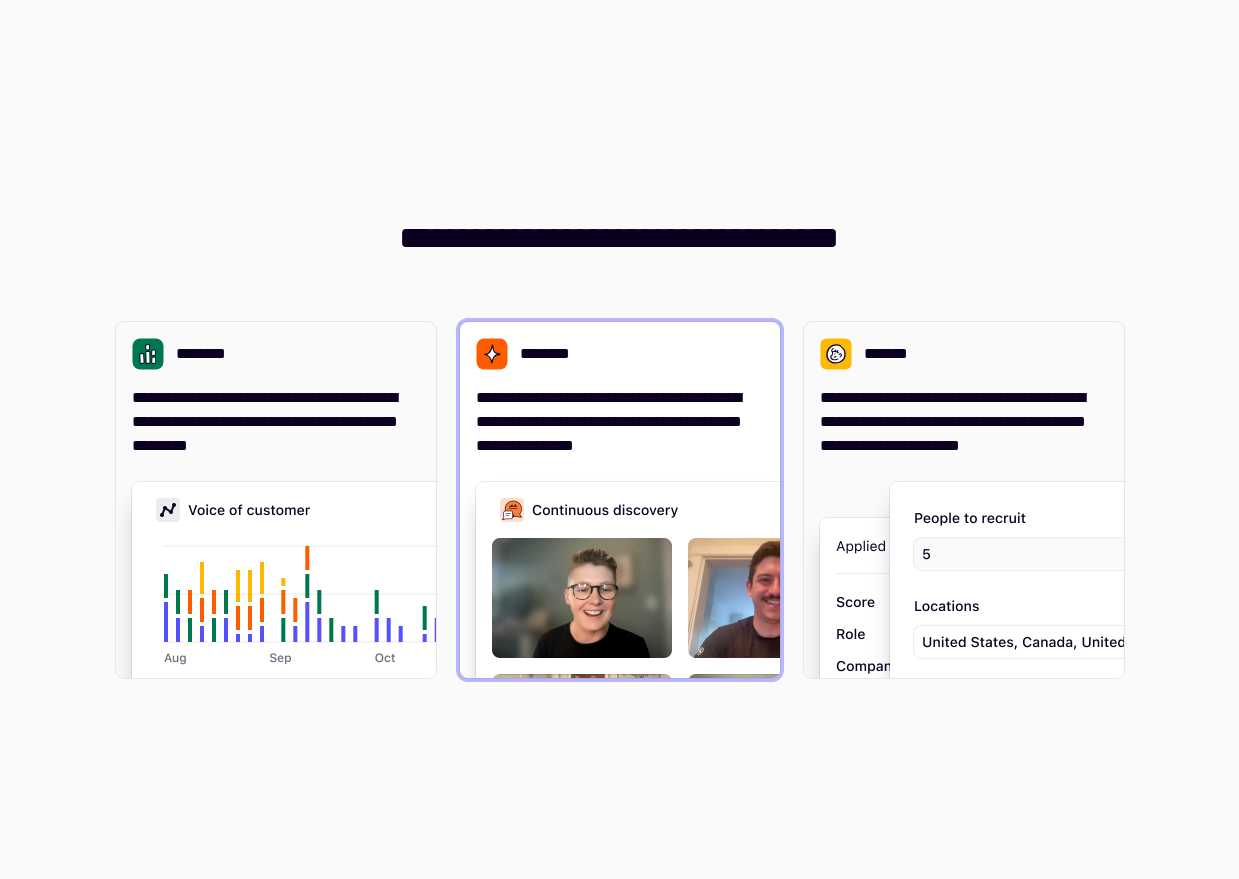 click on "********" at bounding box center [620, 354] 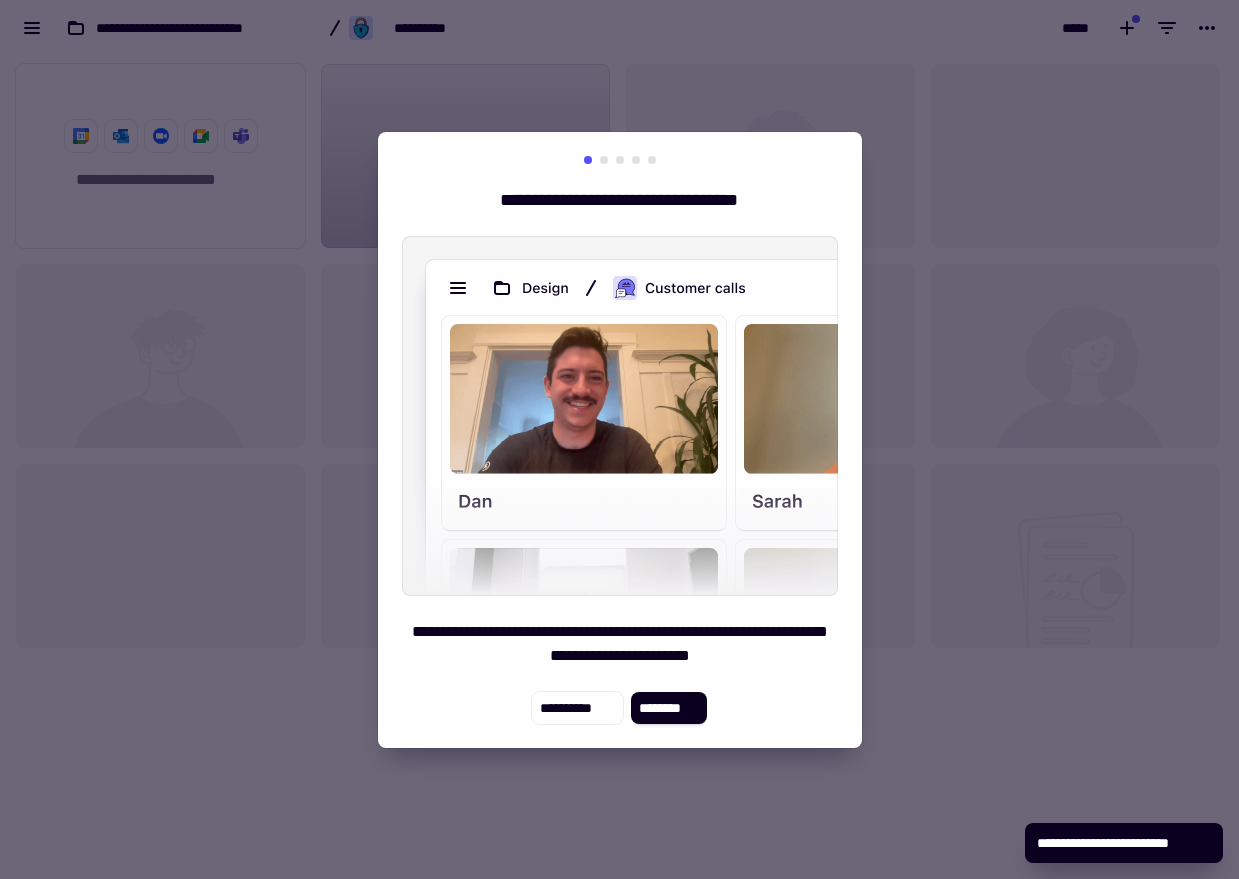 scroll, scrollTop: 1, scrollLeft: 1, axis: both 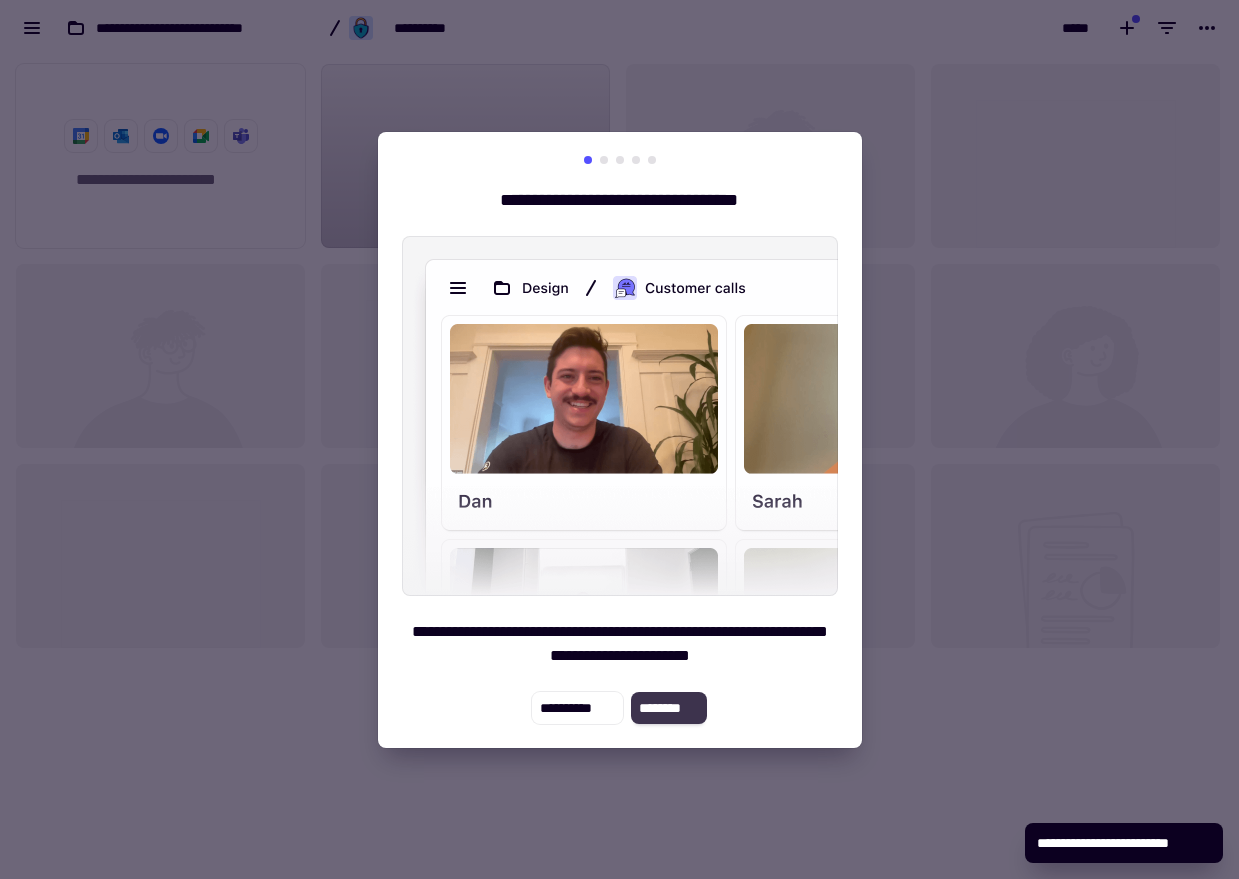 click on "********" 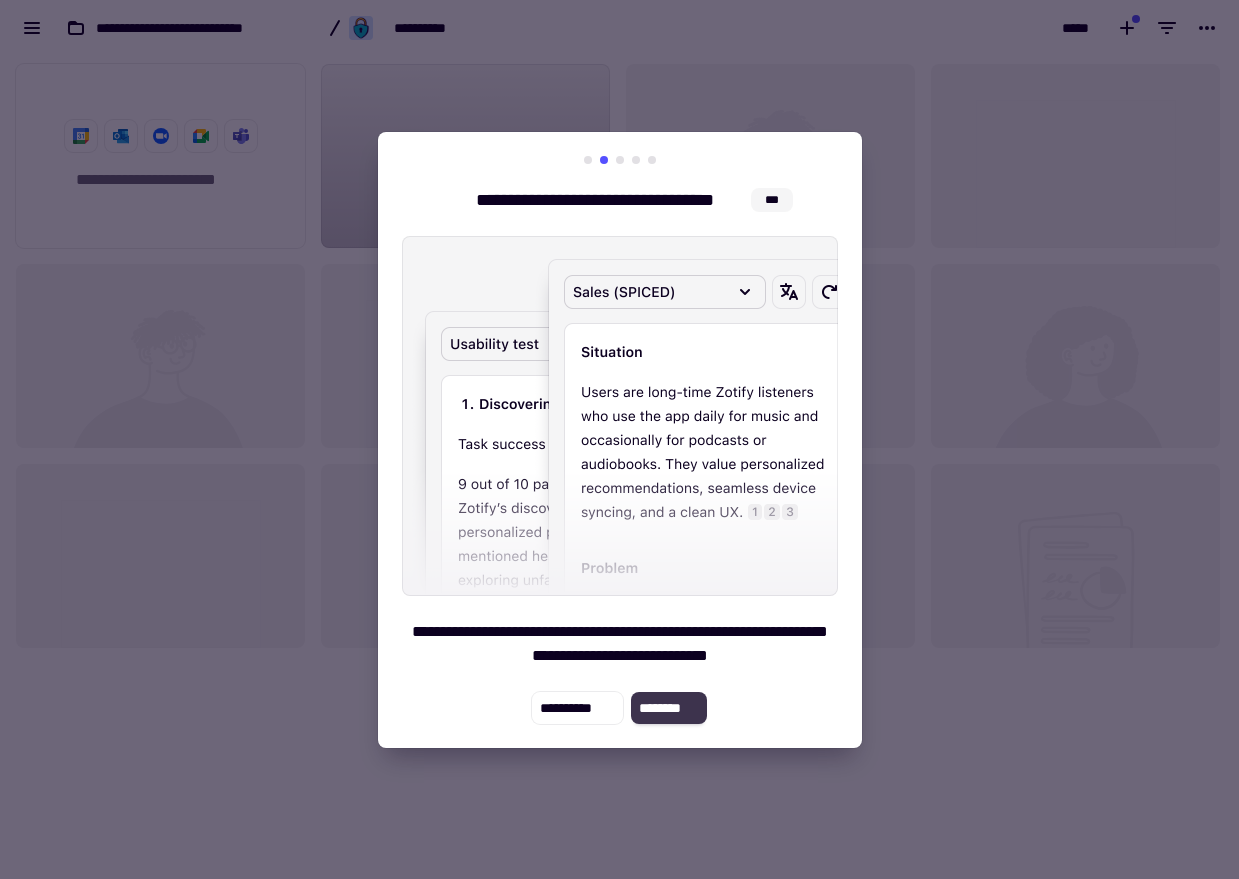 click on "********" 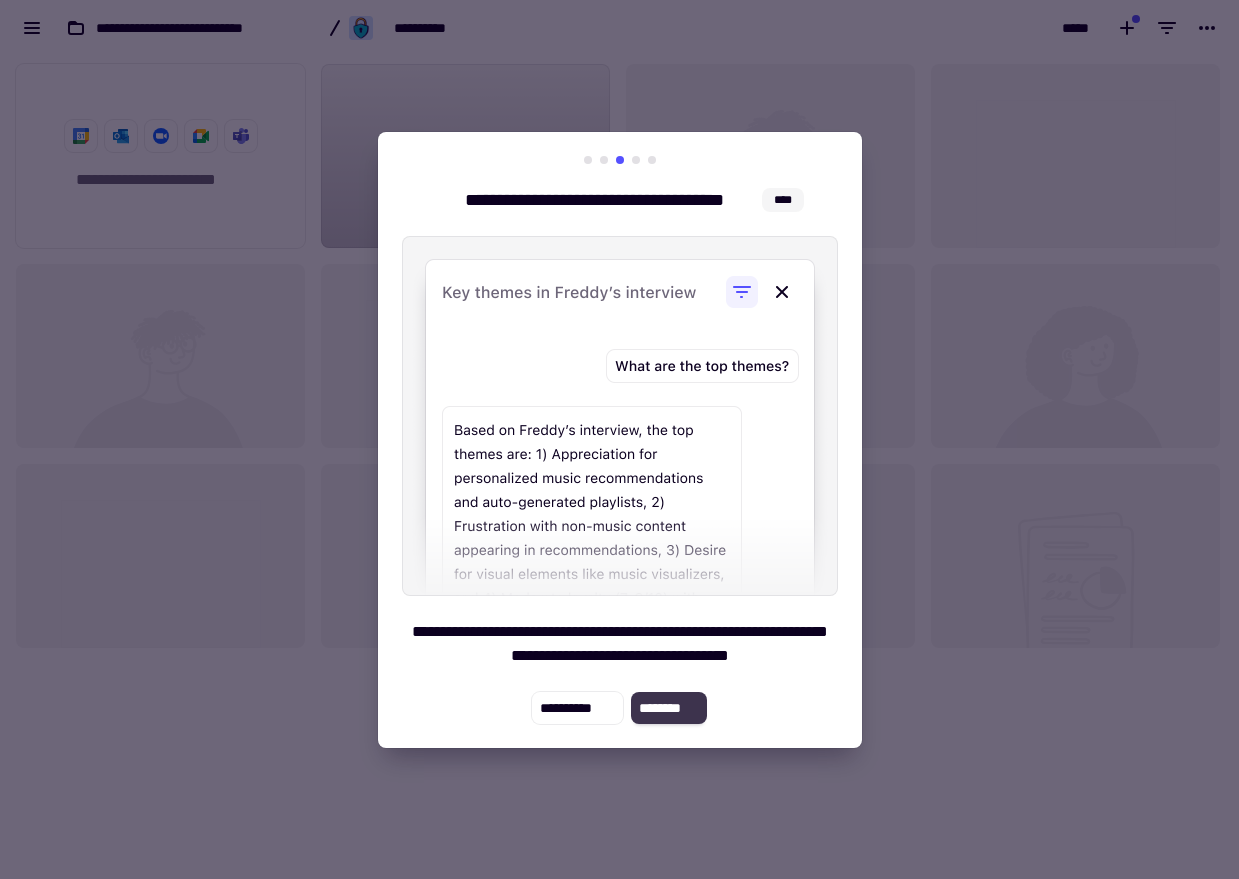 click on "********" 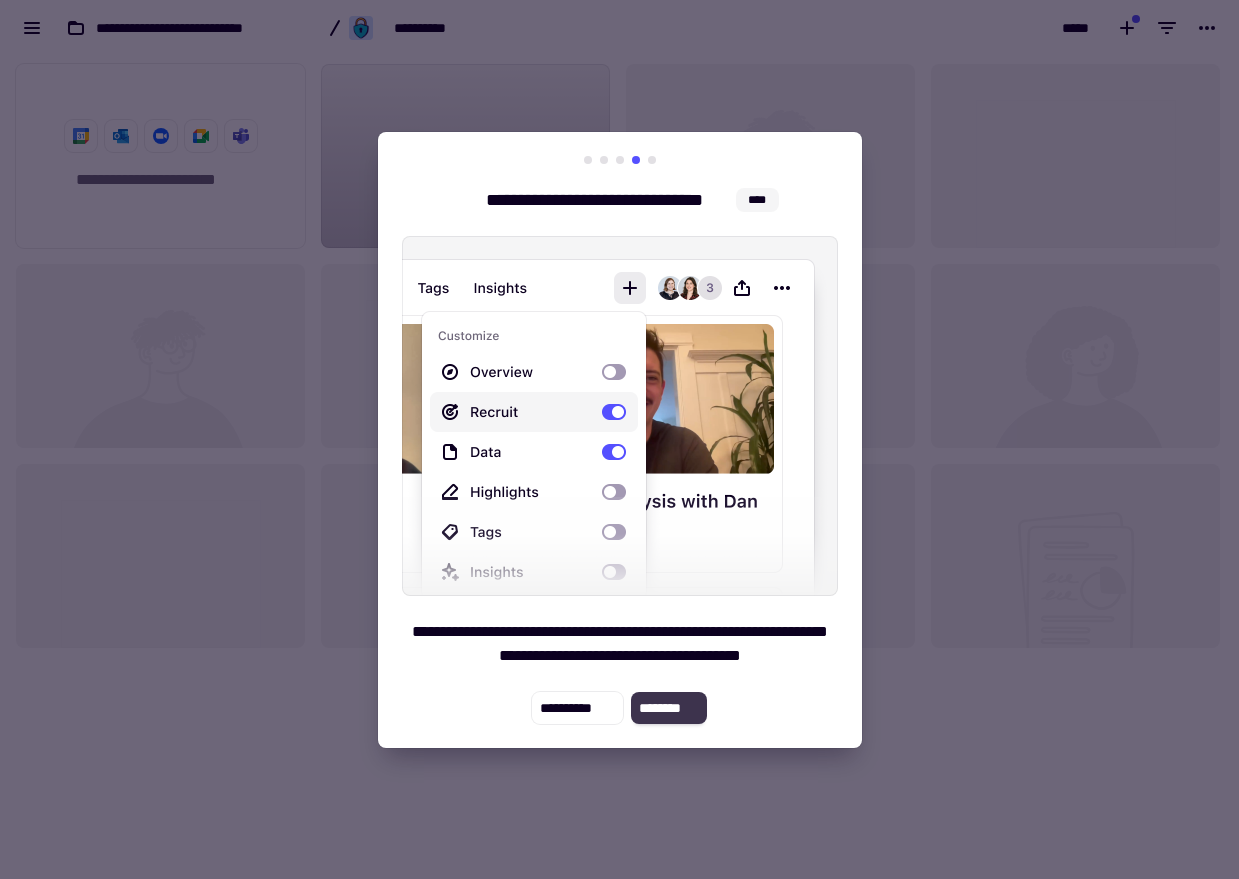 click on "********" 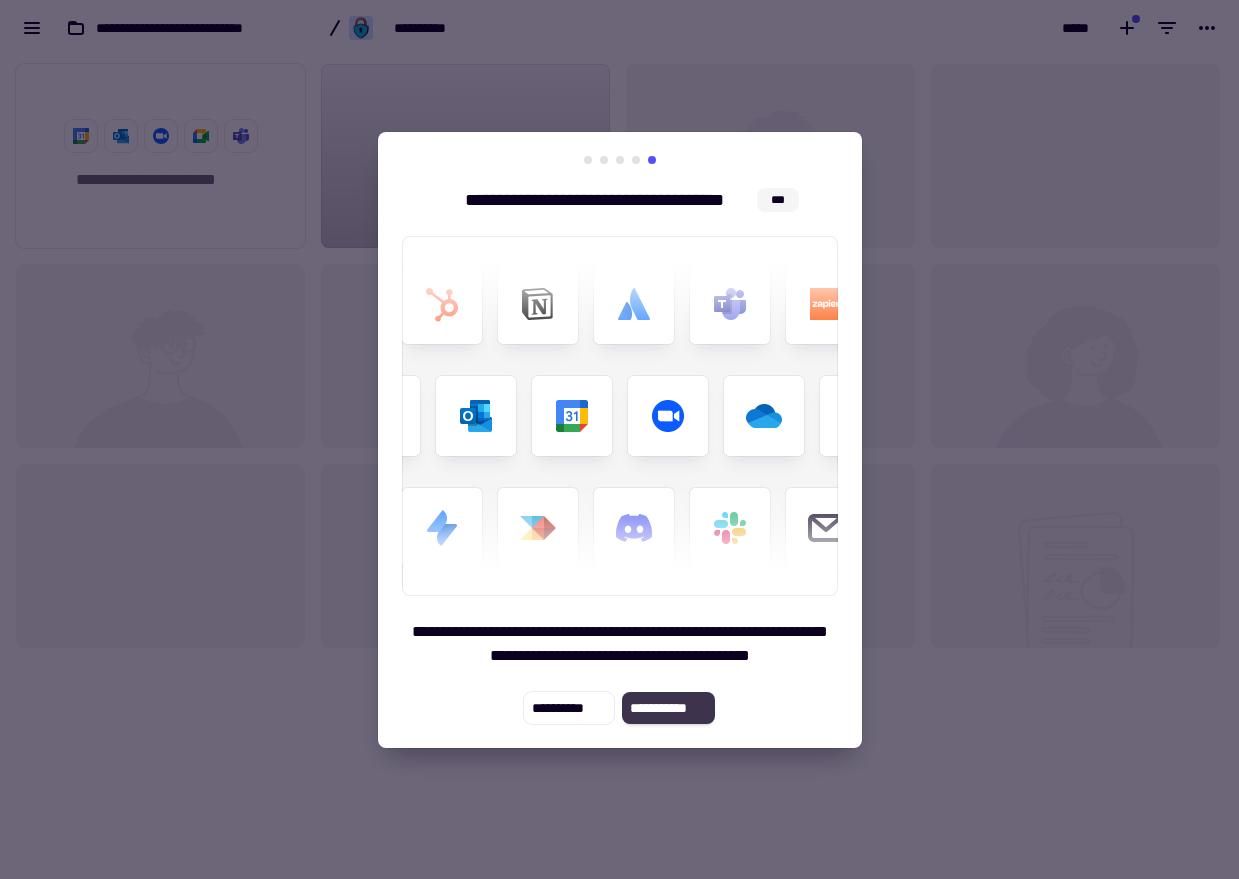 click on "**********" 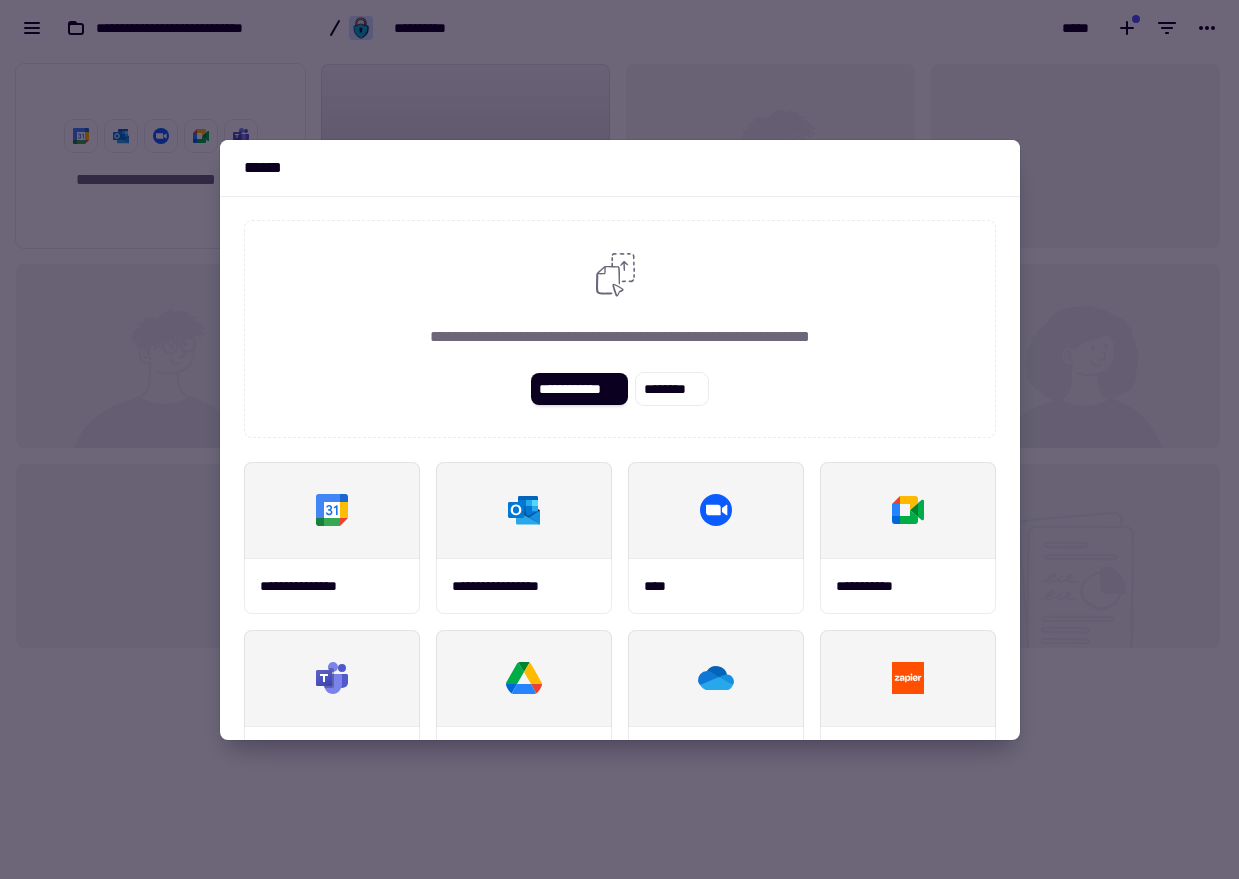click at bounding box center (619, 439) 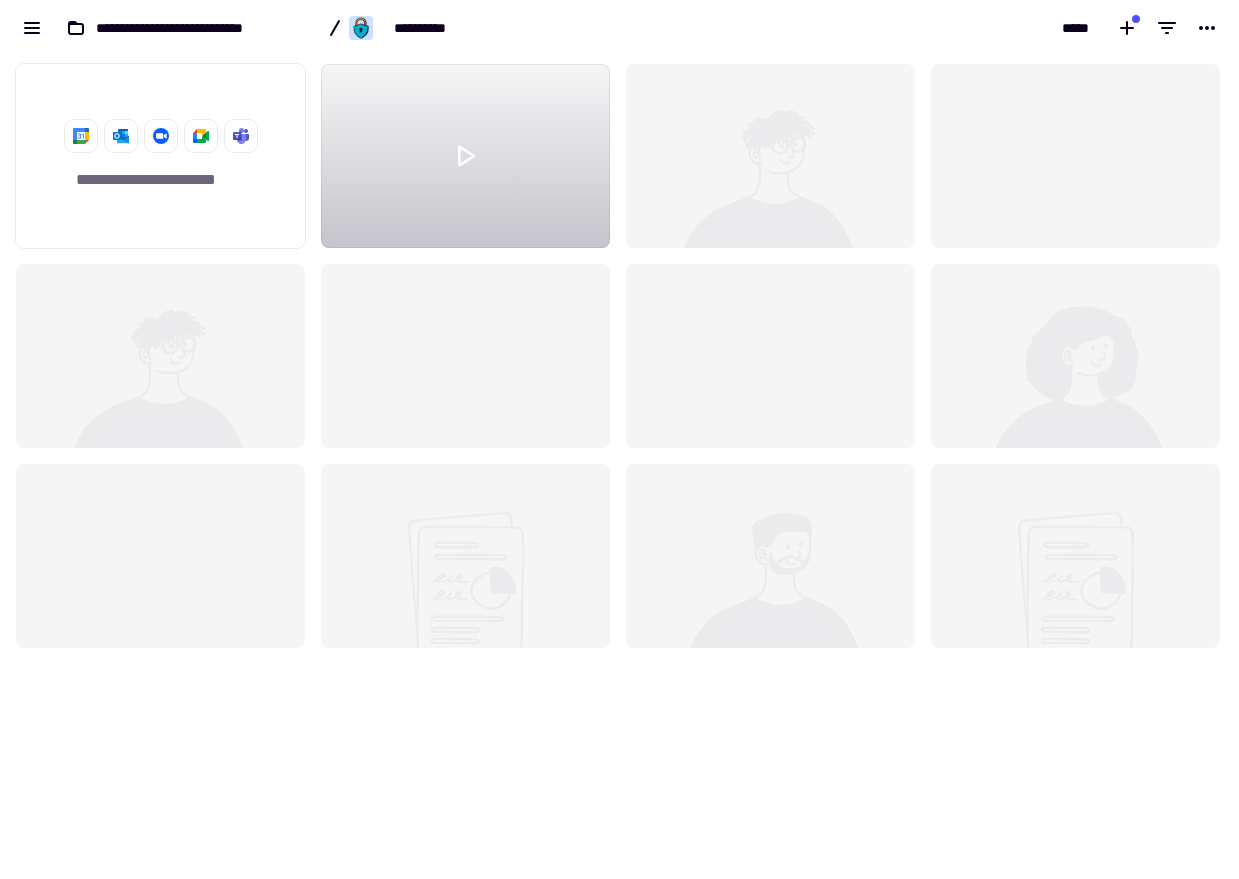 click 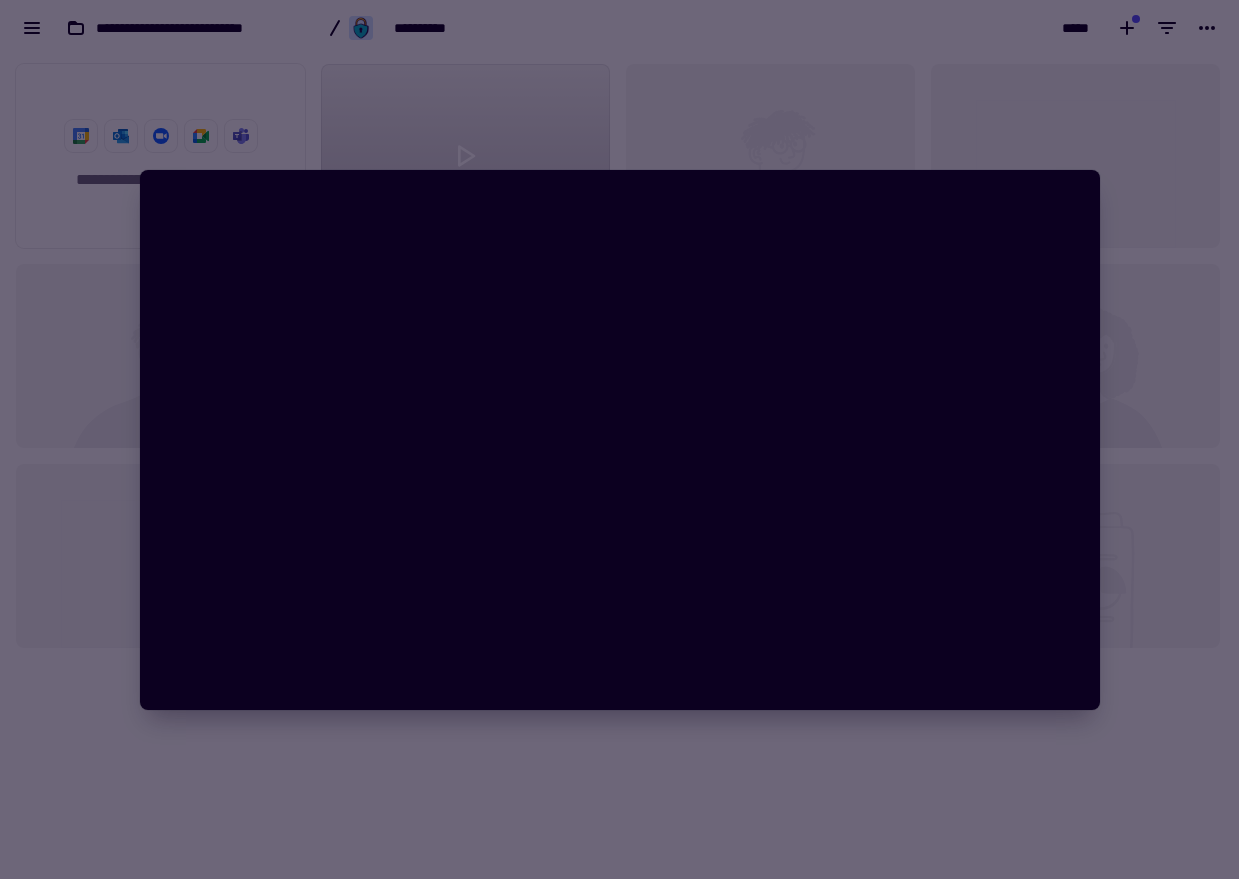 click at bounding box center (619, 439) 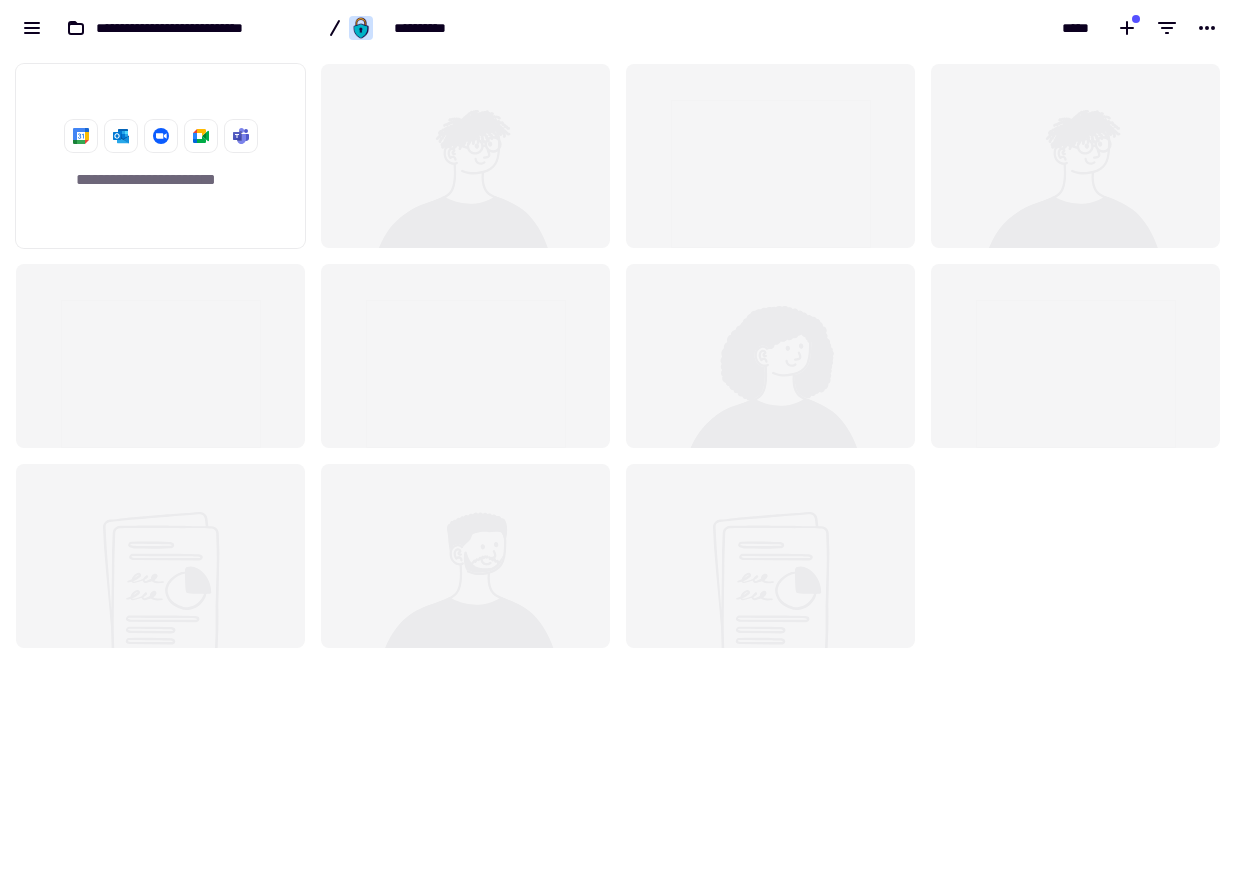 click on "**********" 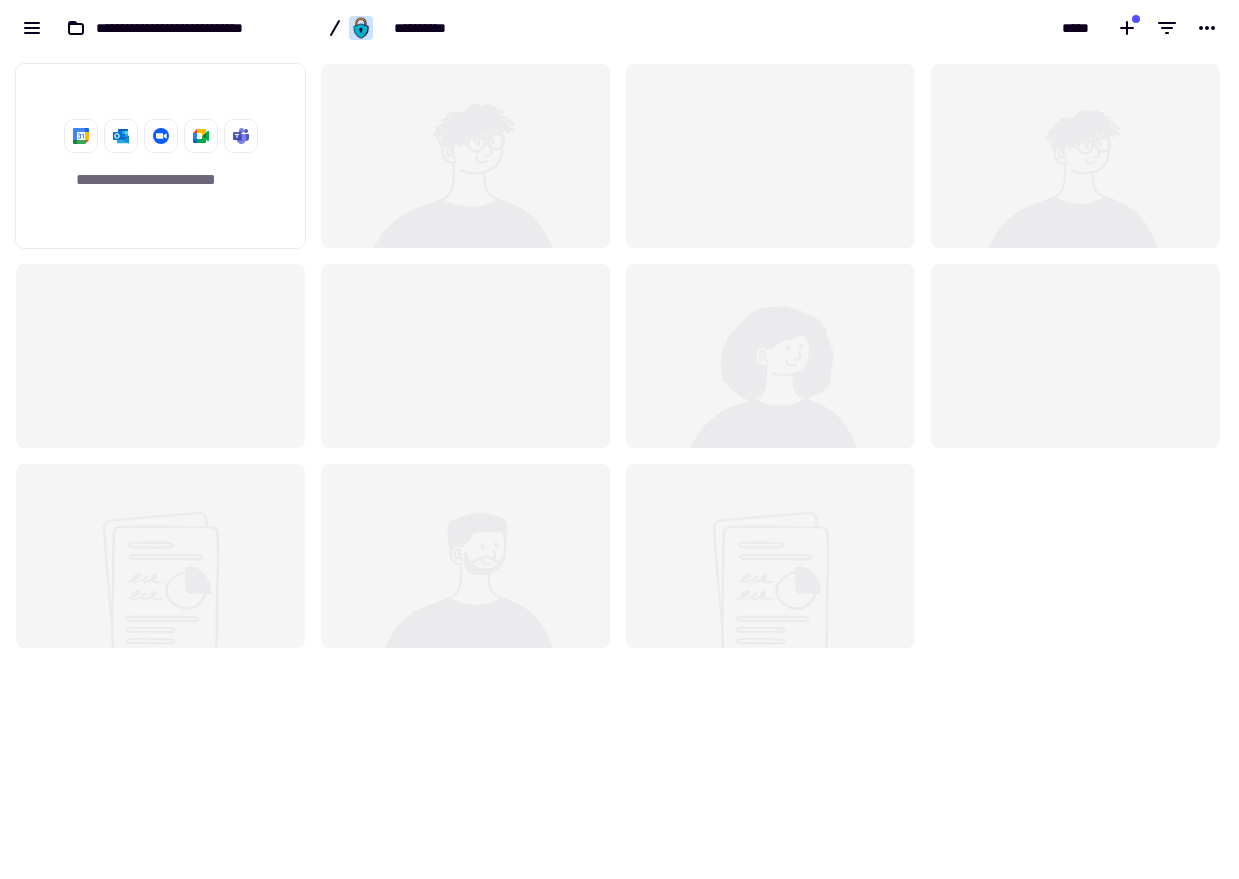 click 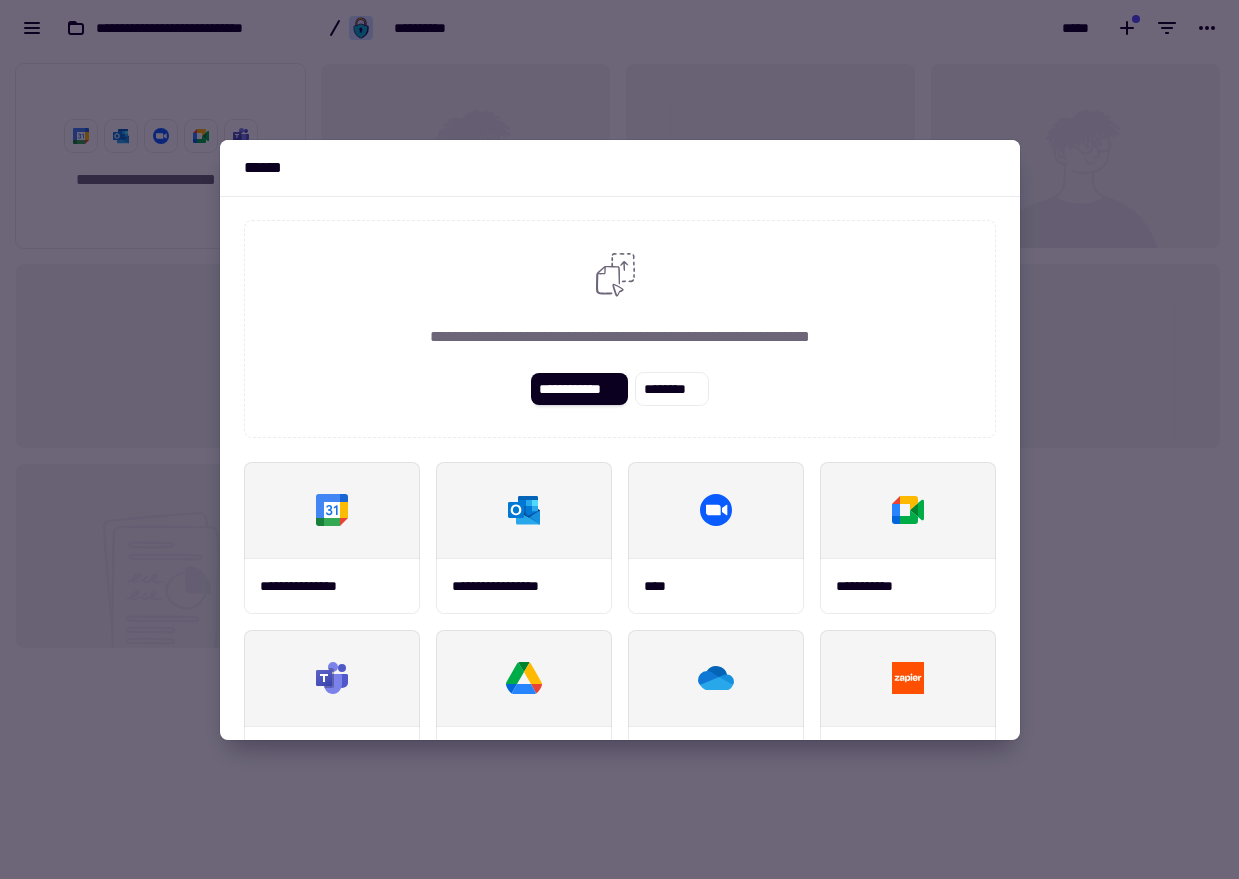 click at bounding box center [619, 439] 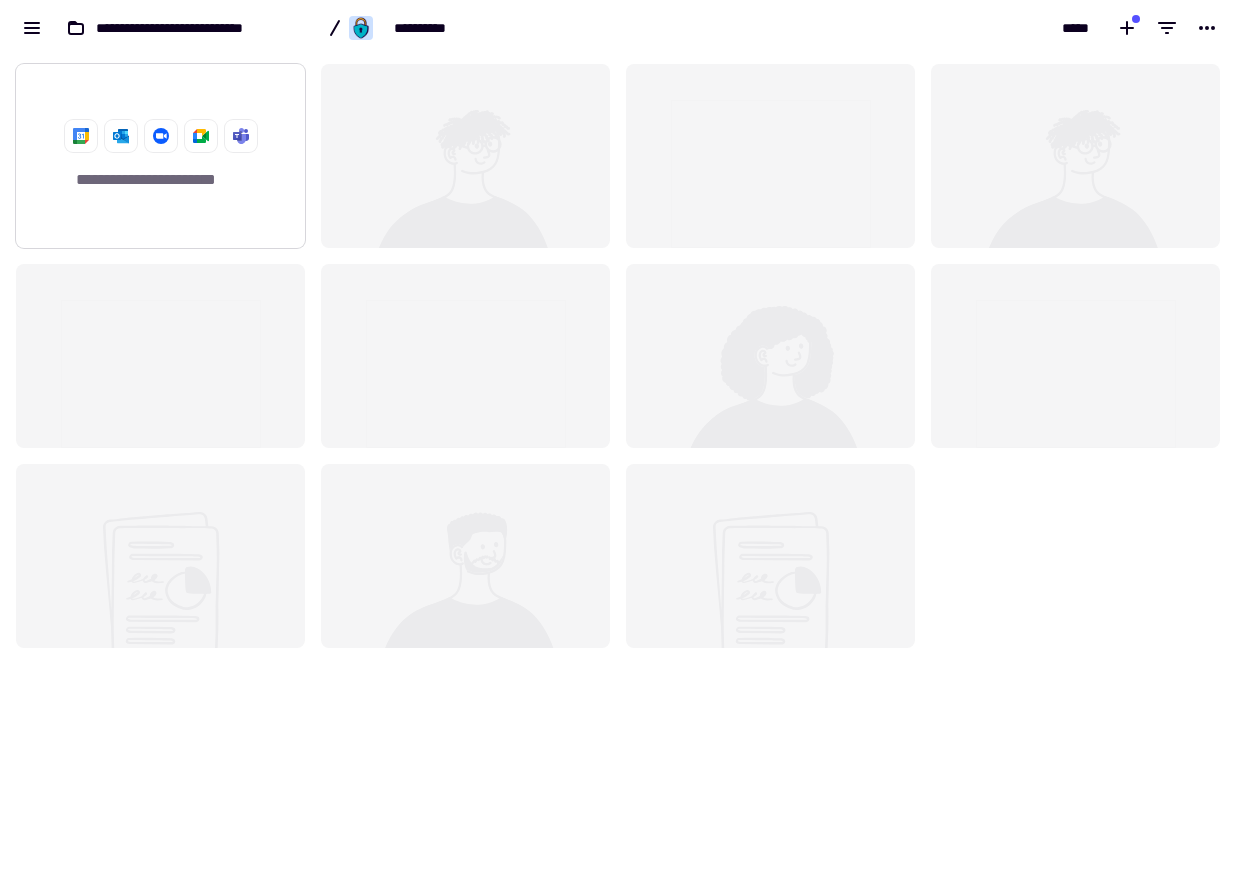 click on "**********" 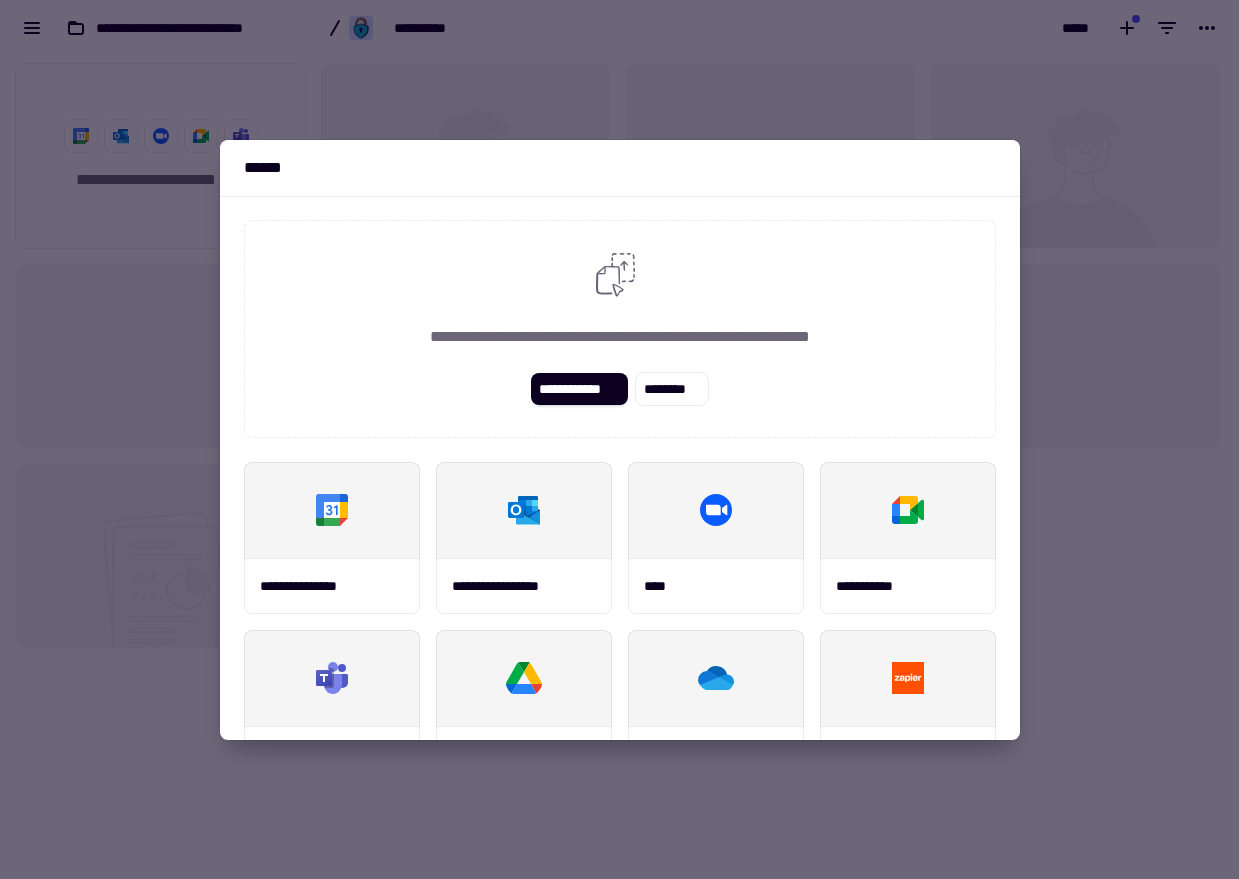 click at bounding box center [619, 439] 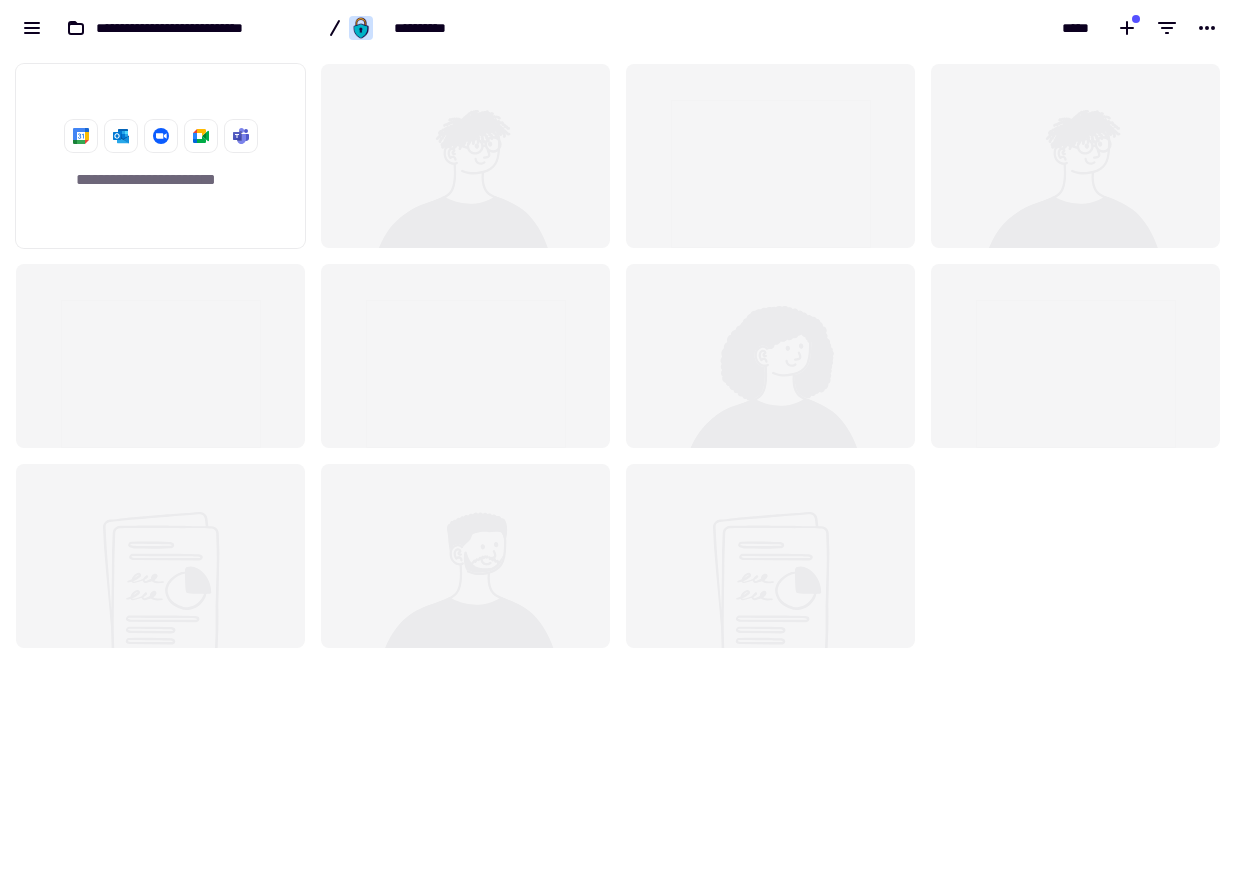 click 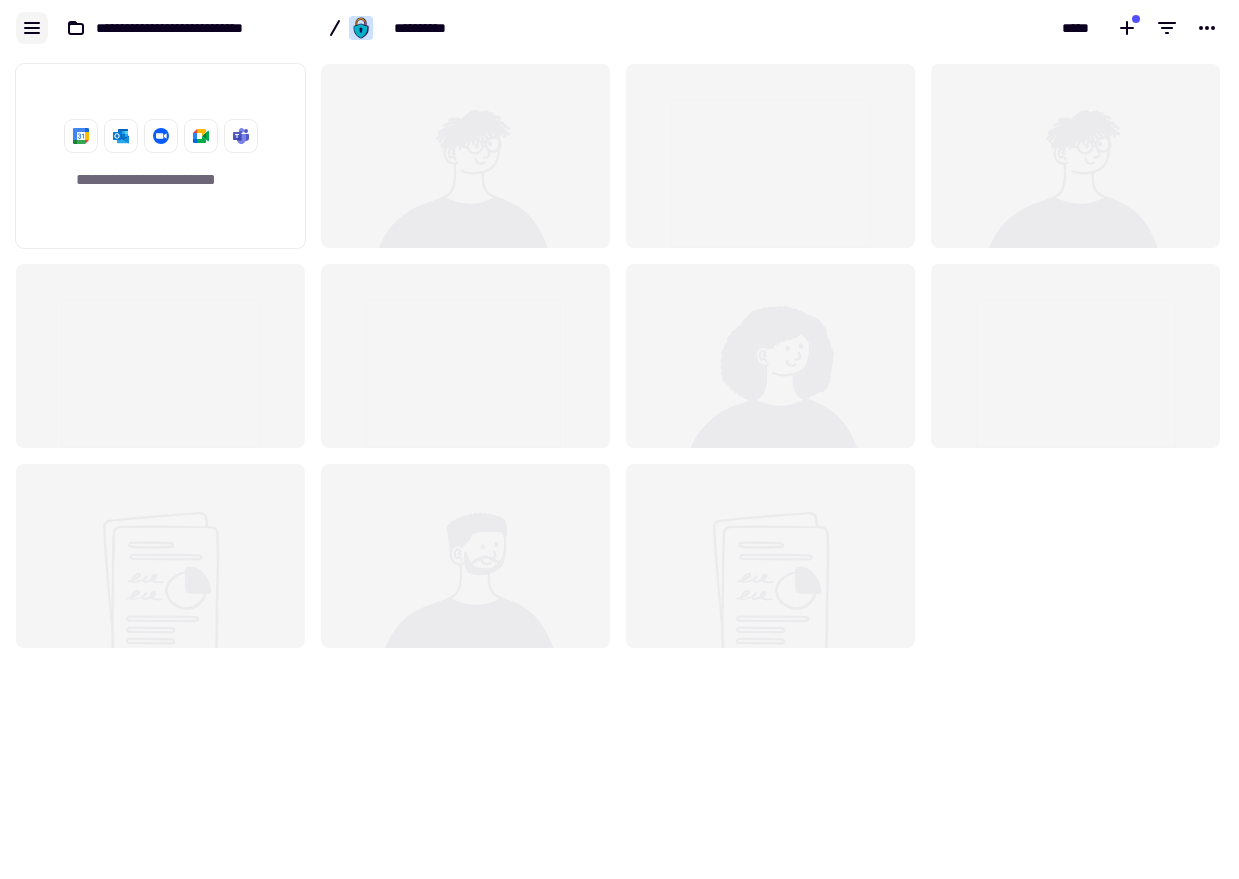 click 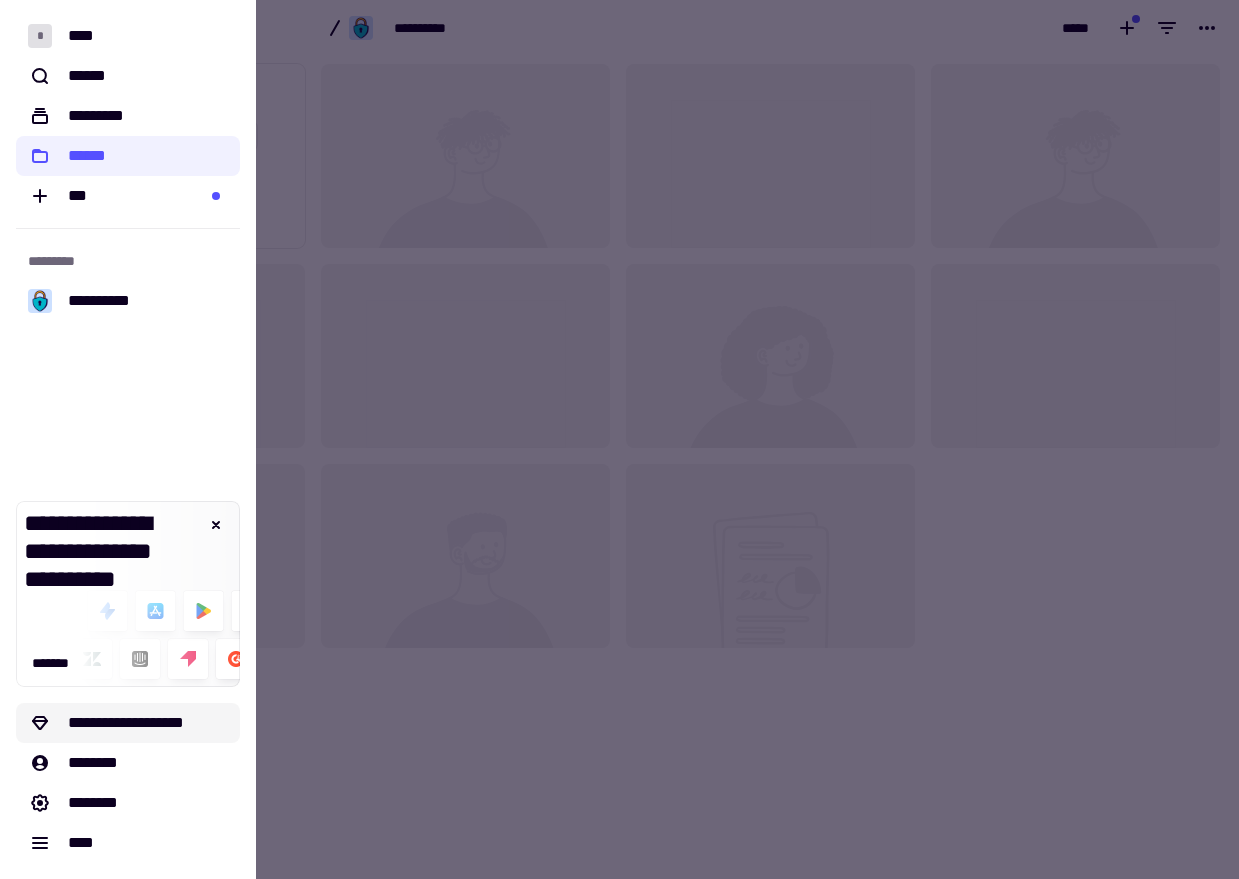 click on "**********" 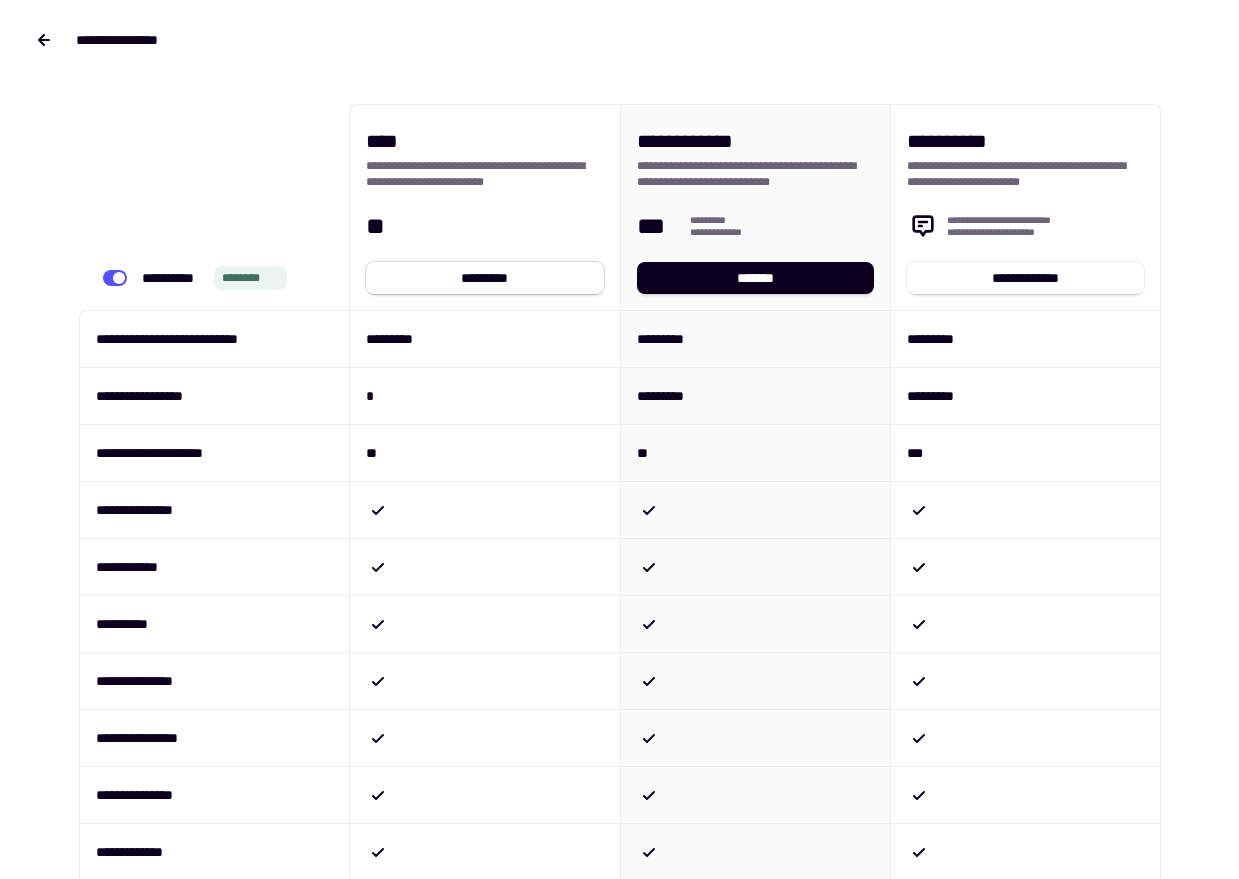 click on "*********" 